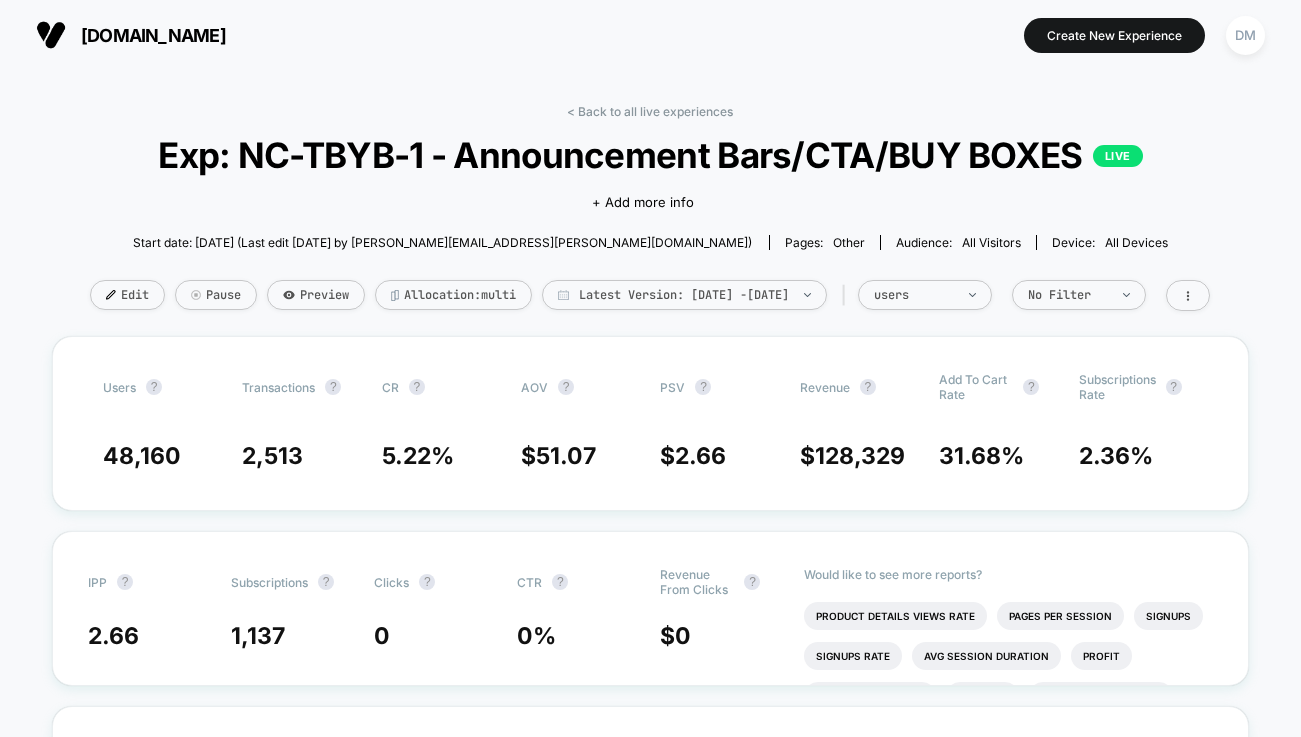 scroll, scrollTop: 0, scrollLeft: 0, axis: both 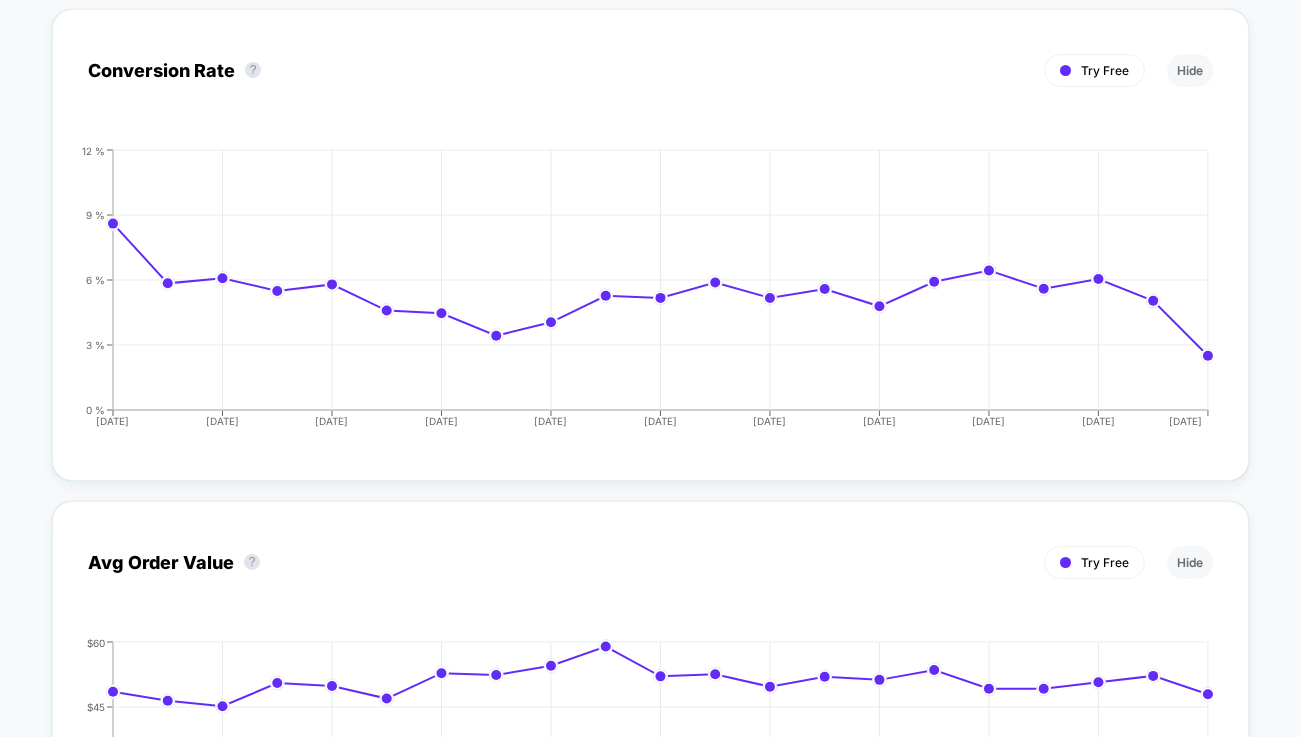 click on "< Back to all live experiences  Exp: NC-TBYB-1 - Announcement Bars/CTA/BUY BOXES LIVE Click to edit experience details + Add more info Start date: [DATE] (Last edit [DATE] by [PERSON_NAME][EMAIL_ADDRESS][PERSON_NAME][DOMAIN_NAME]) Pages: other Audience: All Visitors Device: all devices Edit Pause  Preview Allocation:  multi Latest Version:     [DATE]    -    [DATE] |   users   No Filter users ? Transactions ? CR ? AOV ? PSV ? Revenue ? Add To Cart Rate ? Subscriptions Rate ? 48,160 2,513 5.22 % $ 51.07 $ 2.66 $ 128,329 31.68 % 2.36 % IPP ? Subscriptions ? Clicks ? CTR ? Revenue From Clicks ? 2.66 1,137 0 0 % $ 0 Would like to see more reports? Product Details Views Rate Pages Per Session Signups Signups Rate Avg Session Duration Profit Profit Per Session Returns Returns Per Session Checkout Rate Custom 1 Custom 1 Rate Custom 2 Custom 2 Rate Custom 3 Custom 3 Rate Per Session Value (Primary Goal) ? Try Free Hide [DATE] [DATE] [DATE] [DATE] [DATE] [DATE] [DATE] [DATE] [DATE] $0  ?" at bounding box center [650, 1104] 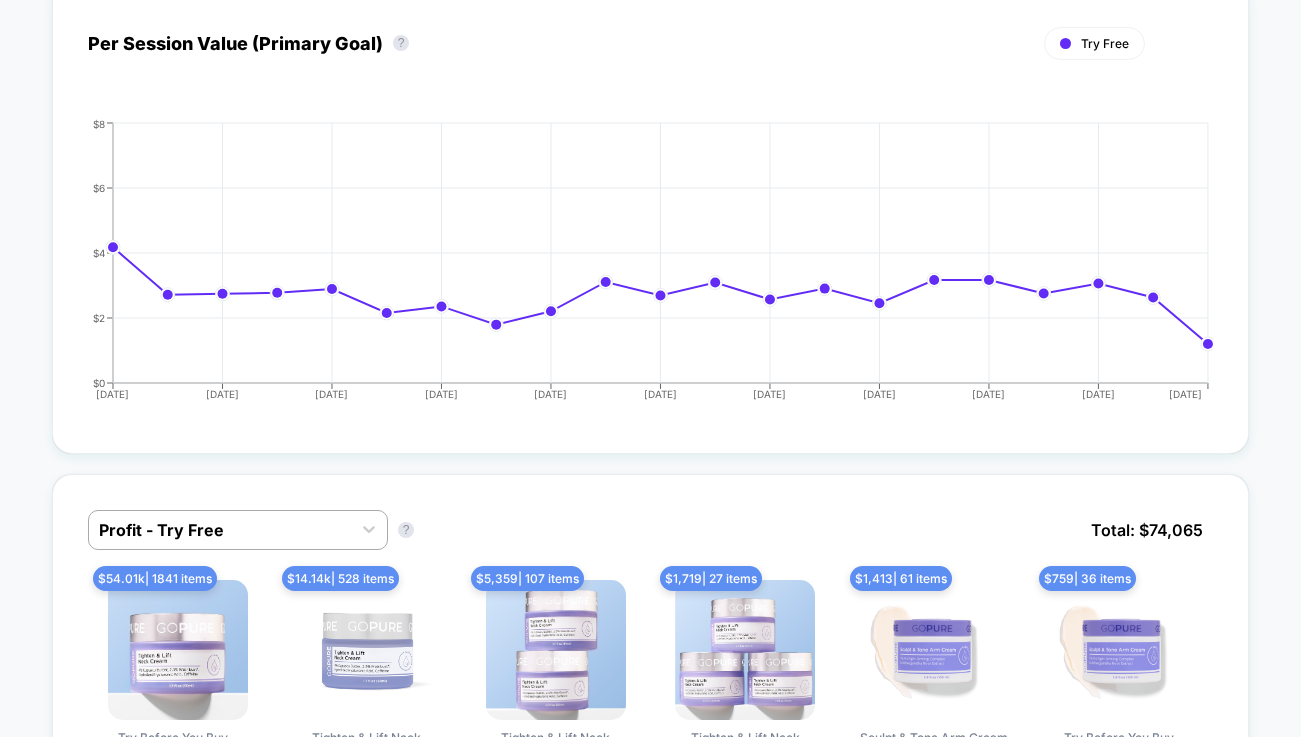 scroll, scrollTop: 0, scrollLeft: 0, axis: both 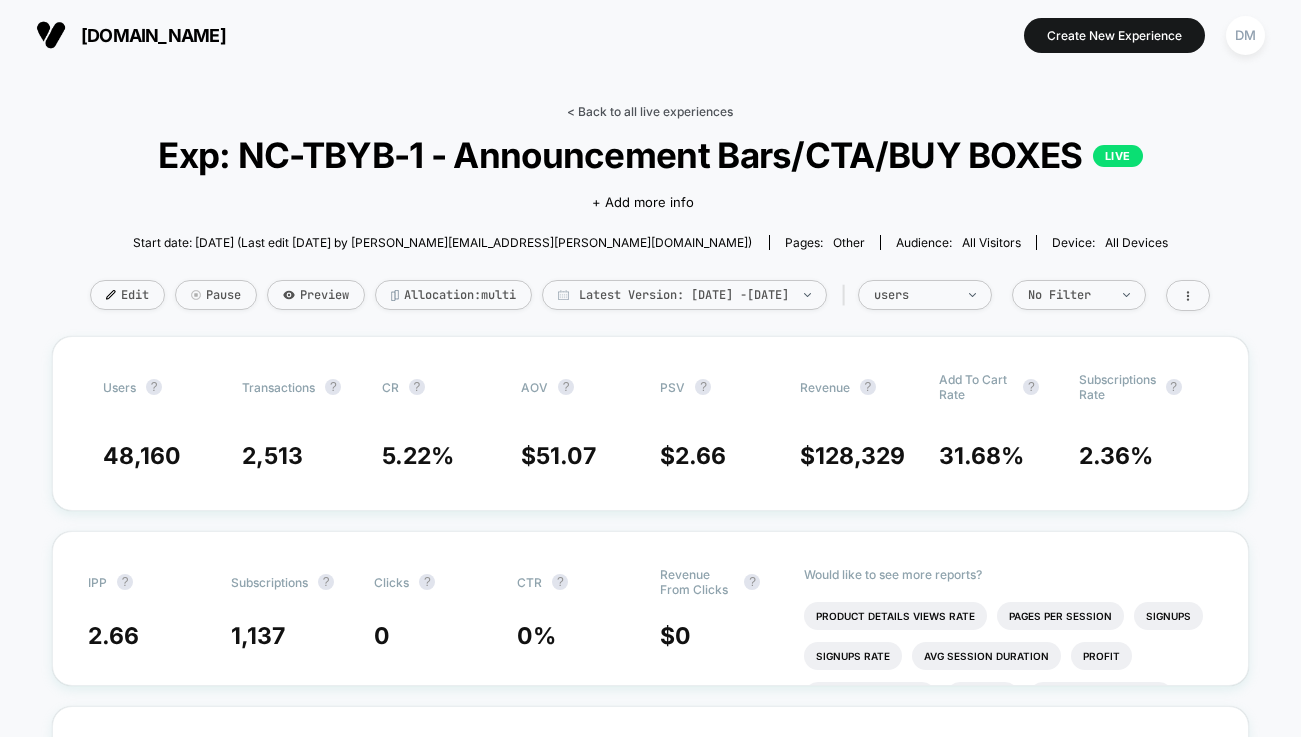 click on "< Back to all live experiences" at bounding box center (650, 111) 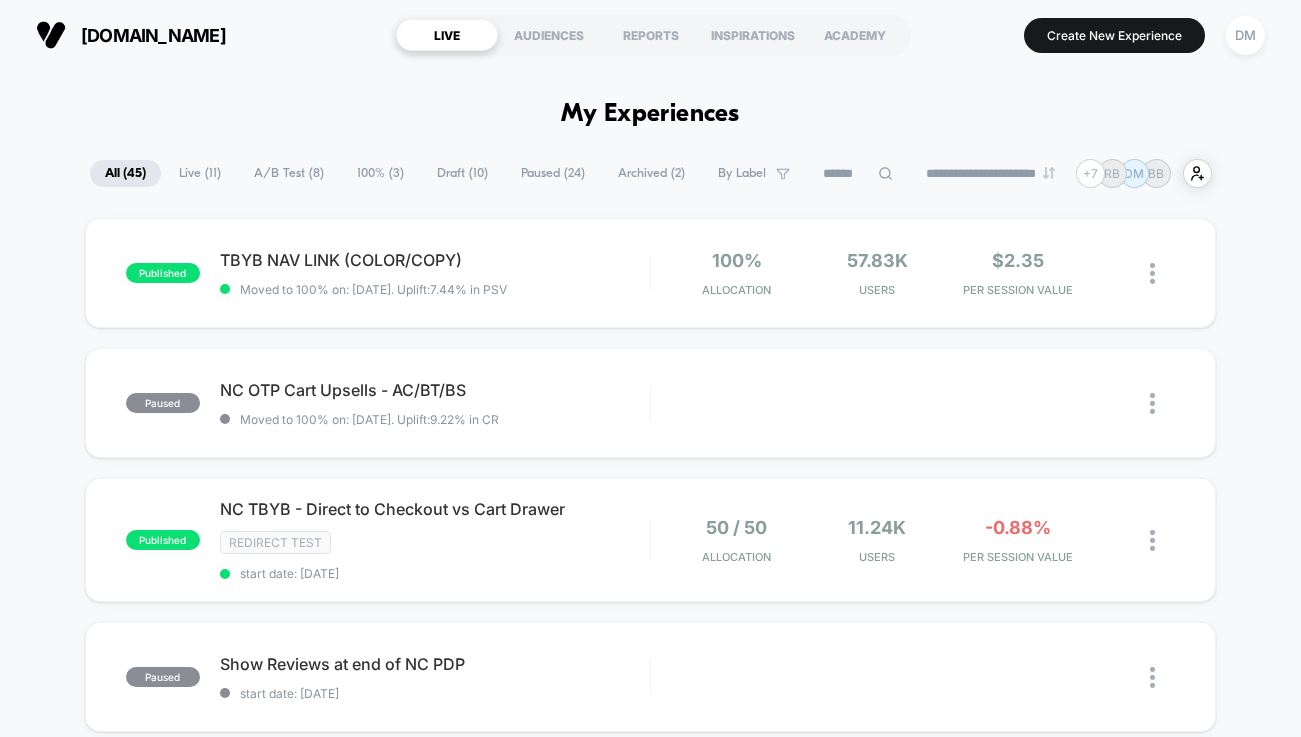 click on "**********" at bounding box center [650, 1893] 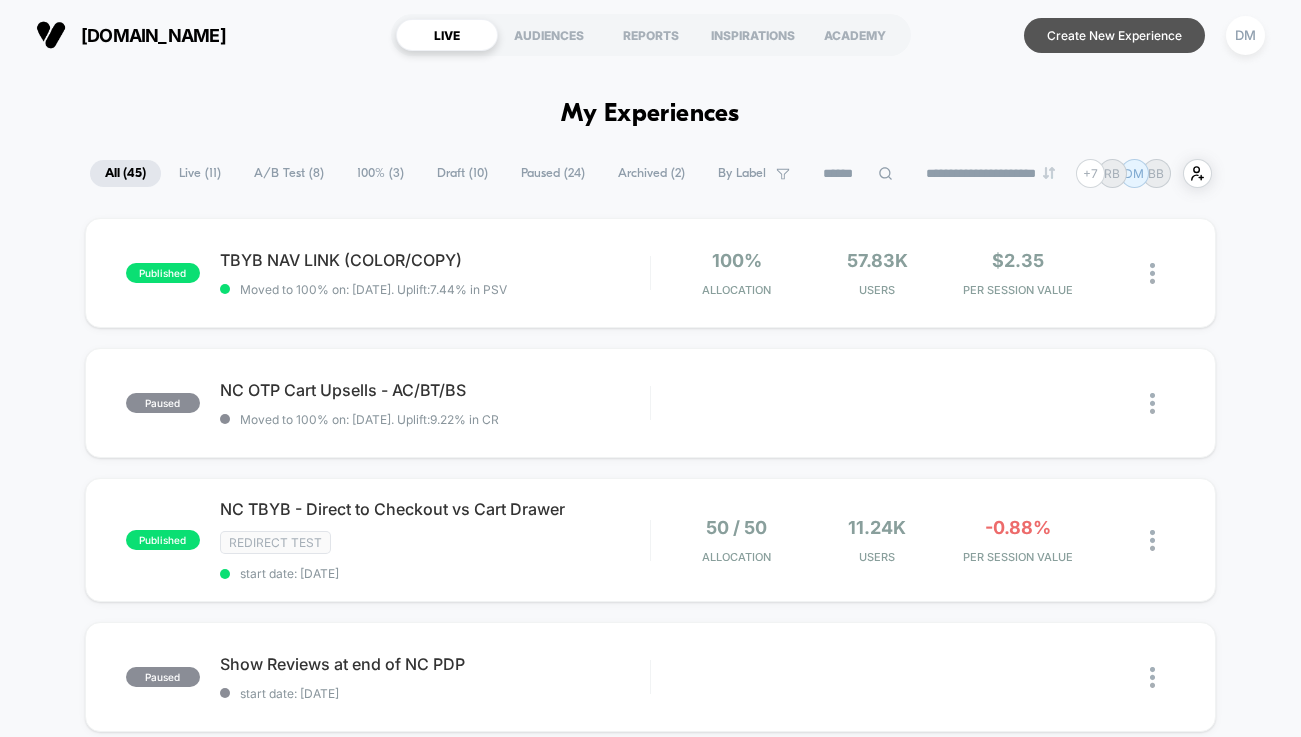 click on "Create New Experience" at bounding box center (1114, 35) 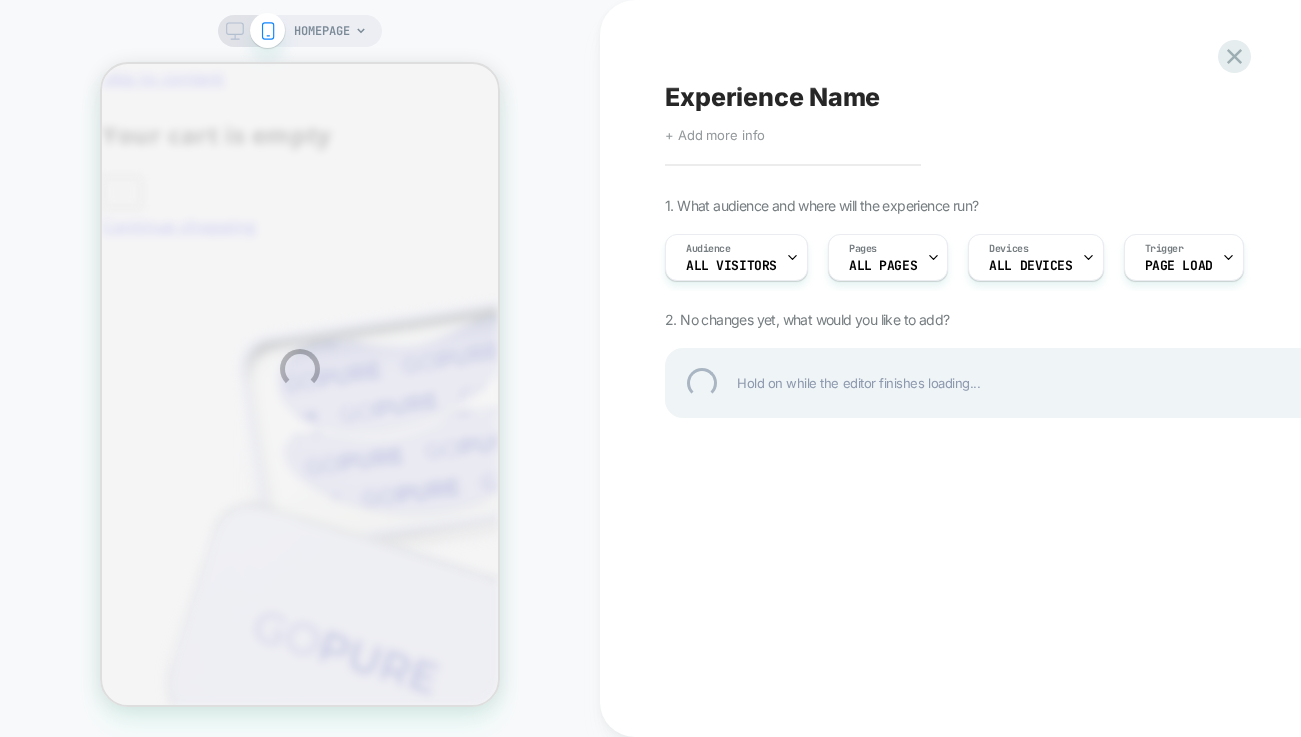 scroll, scrollTop: 0, scrollLeft: 0, axis: both 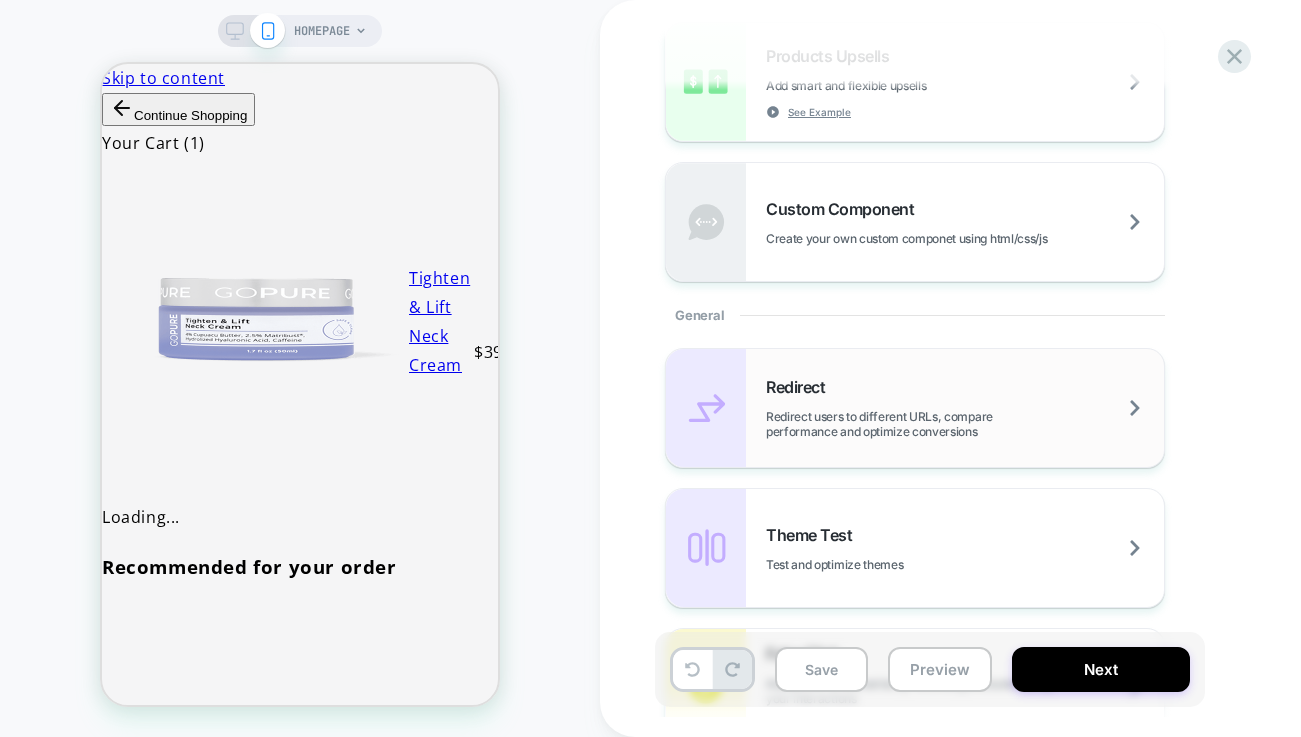 click at bounding box center [706, 408] 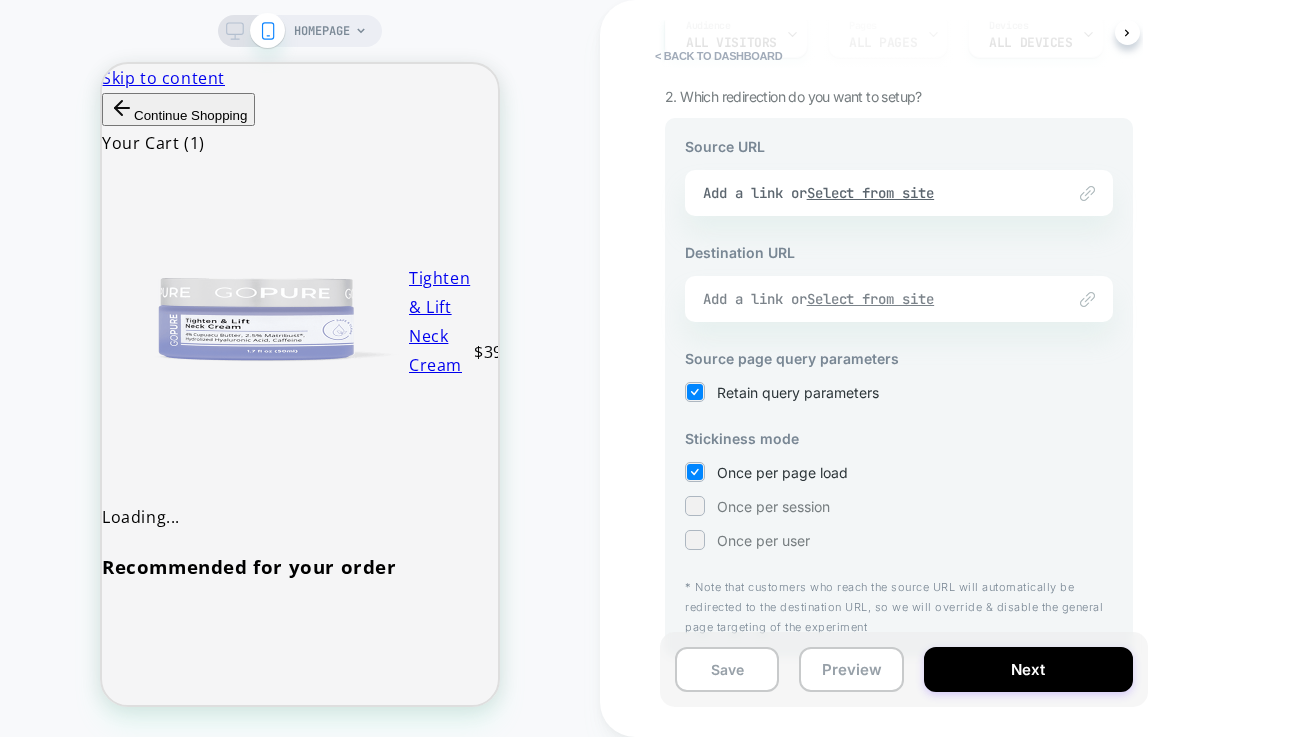 scroll, scrollTop: 208, scrollLeft: 0, axis: vertical 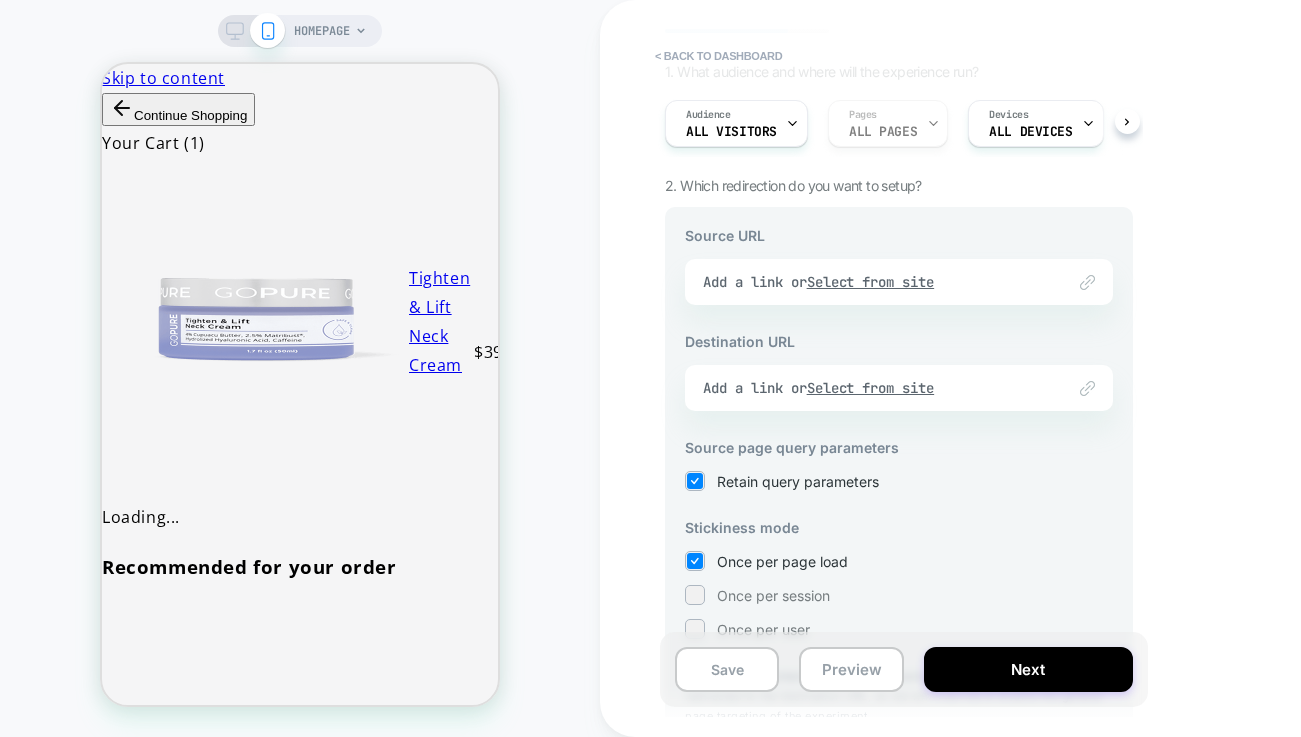 click on "Link to Add a link or  Select from site" at bounding box center [899, 282] 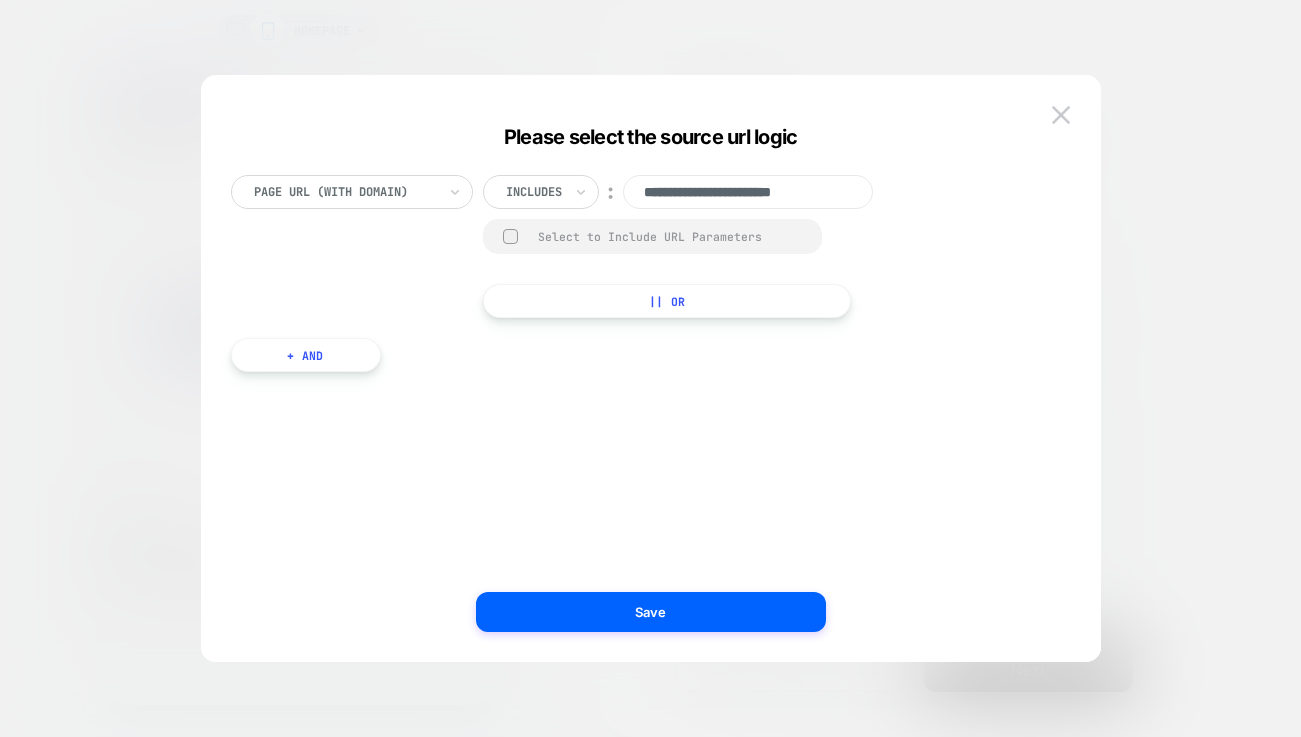 scroll, scrollTop: 0, scrollLeft: 3, axis: horizontal 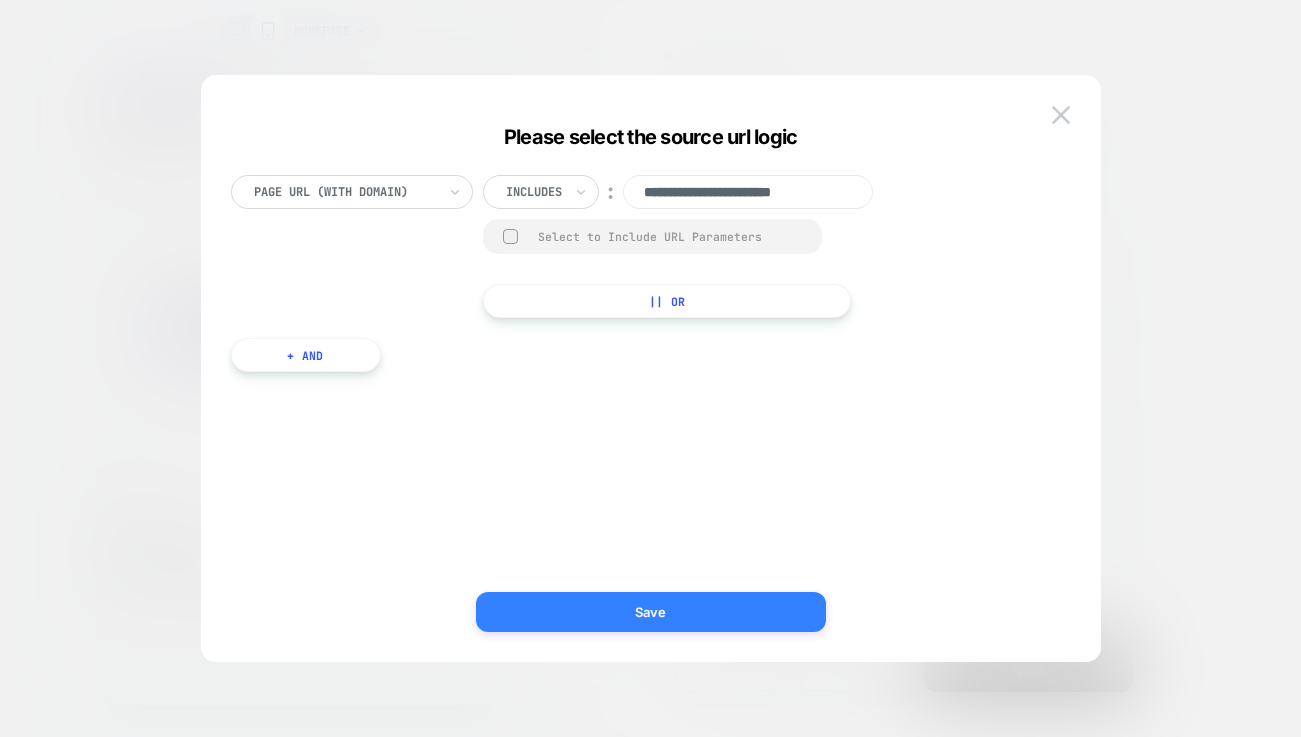 click on "Save" at bounding box center (651, 612) 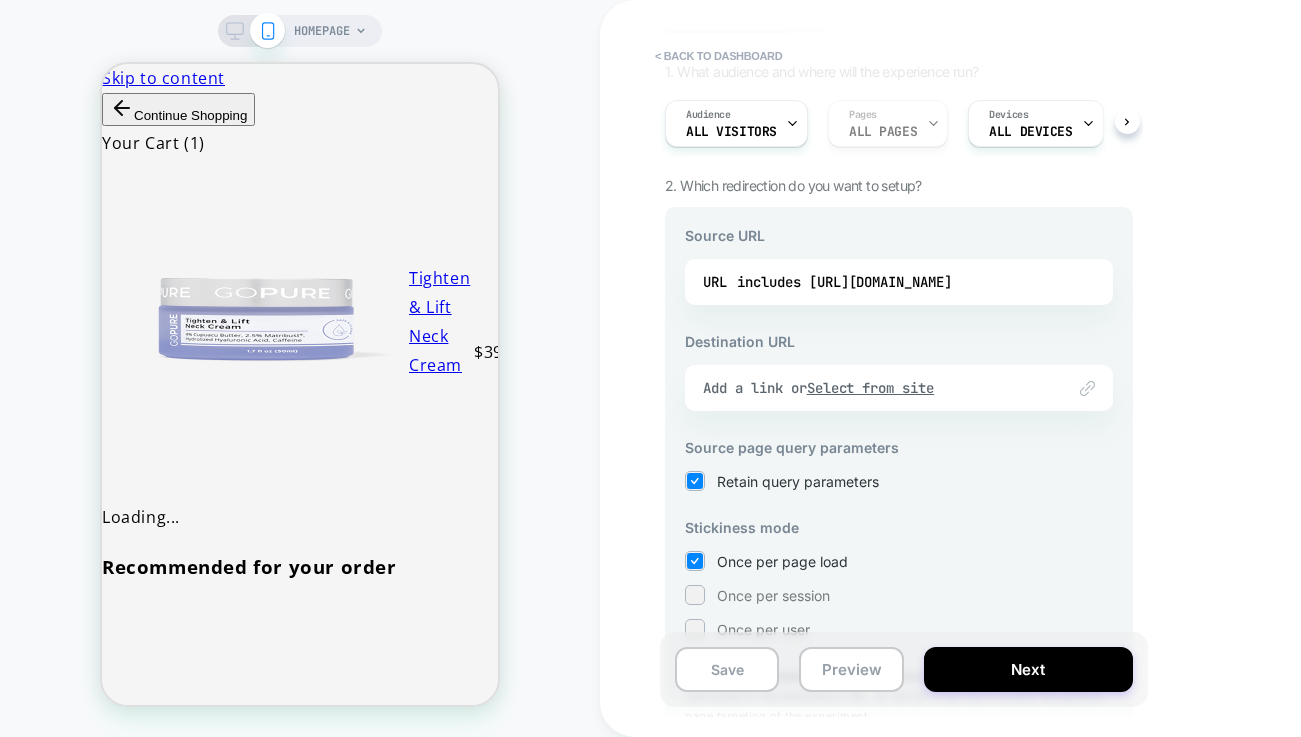 click on "< back to dashboard Experience Name Click to edit experience details + Add more info 1. What audience and where will the experience run? Audience All Visitors Pages ALL PAGES Devices ALL DEVICES Trigger Page Load 2. Which redirection do you want to setup? Source URL URL   includes   [URL][DOMAIN_NAME] Destination URL Link to Add a link or  Select from site Source page query parameters Retain query parameters Stickiness mode Once per page load Once per session Once per user * Note that customers who reach the source URL will automatically be redirected to the destination URL, so we will override & disable the general page targeting of the experiment Save Preview Next" at bounding box center (1040, 368) 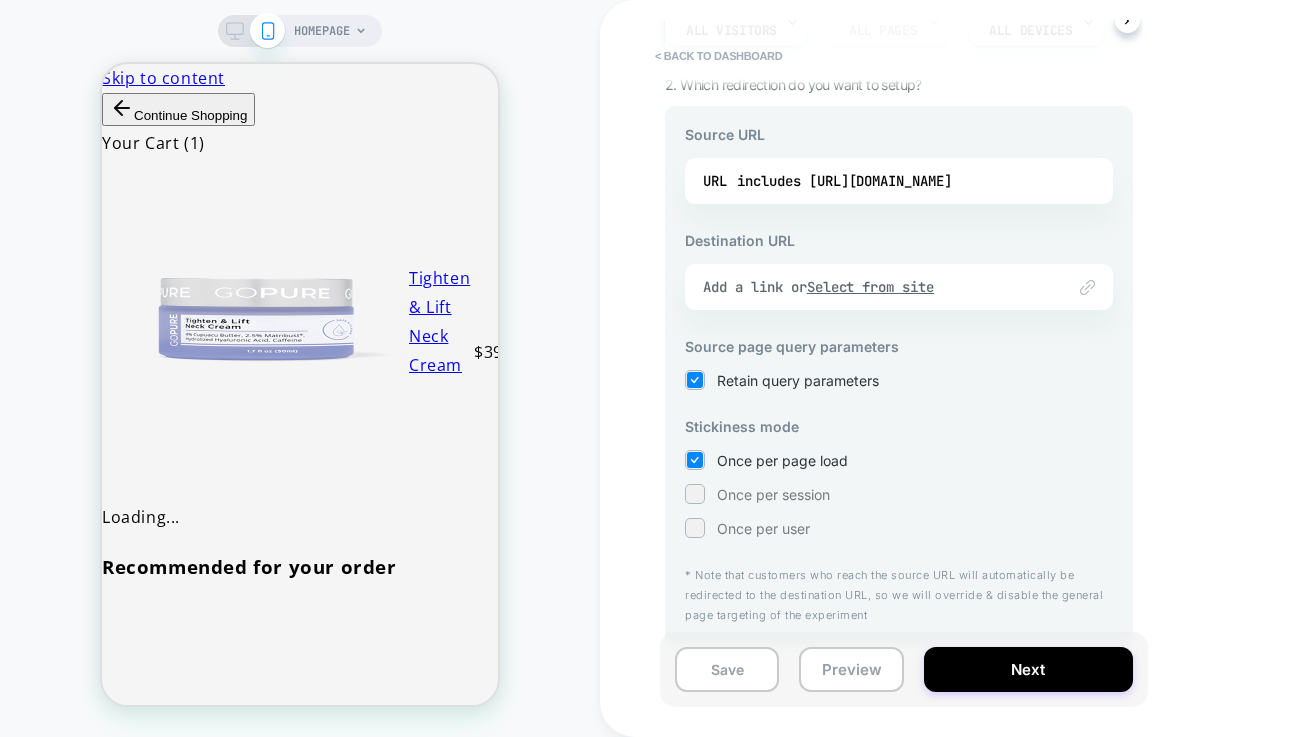 scroll, scrollTop: 243, scrollLeft: 0, axis: vertical 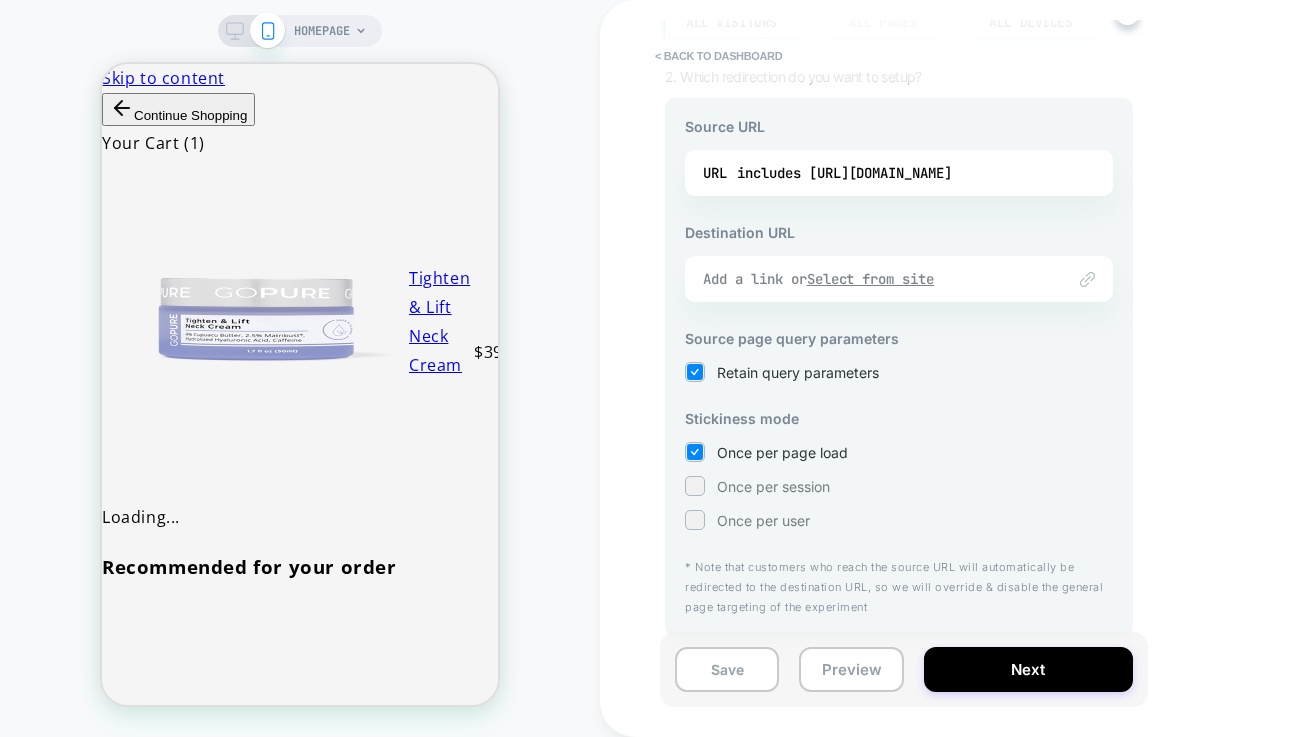 click on "Select from site" at bounding box center (871, 279) 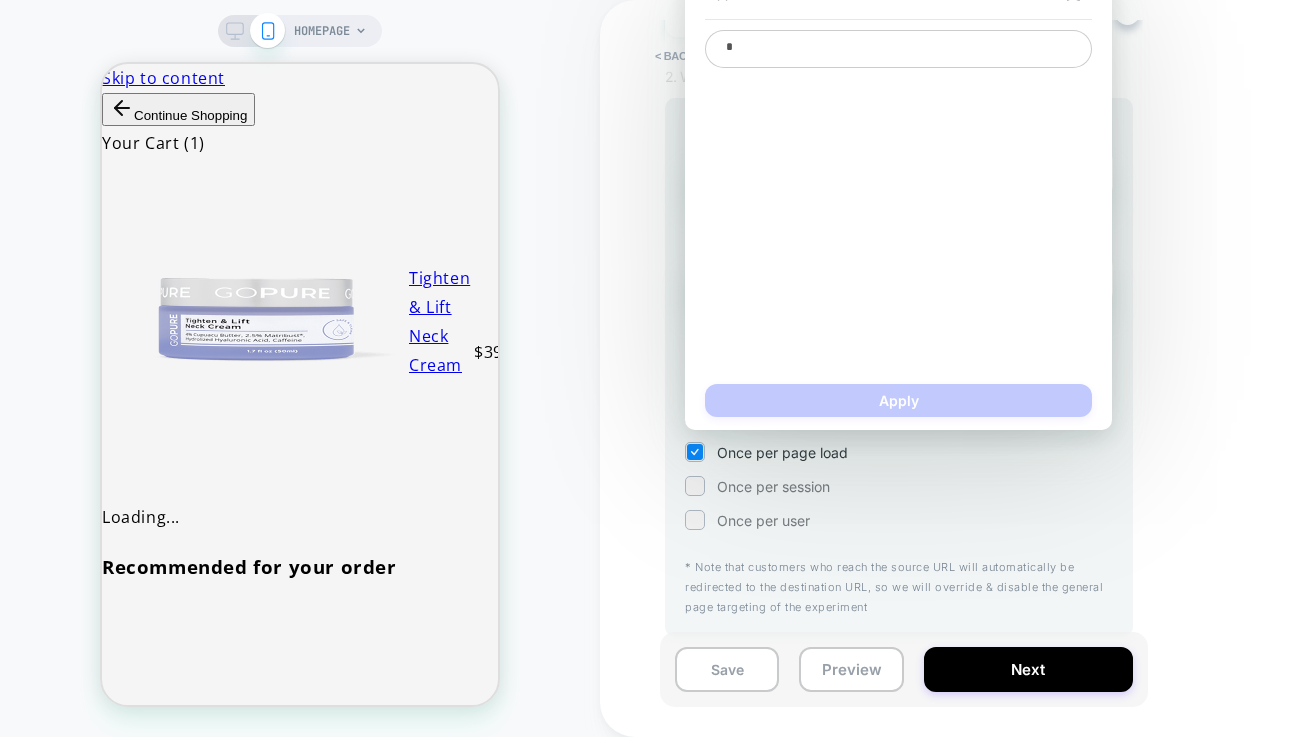 type on "**" 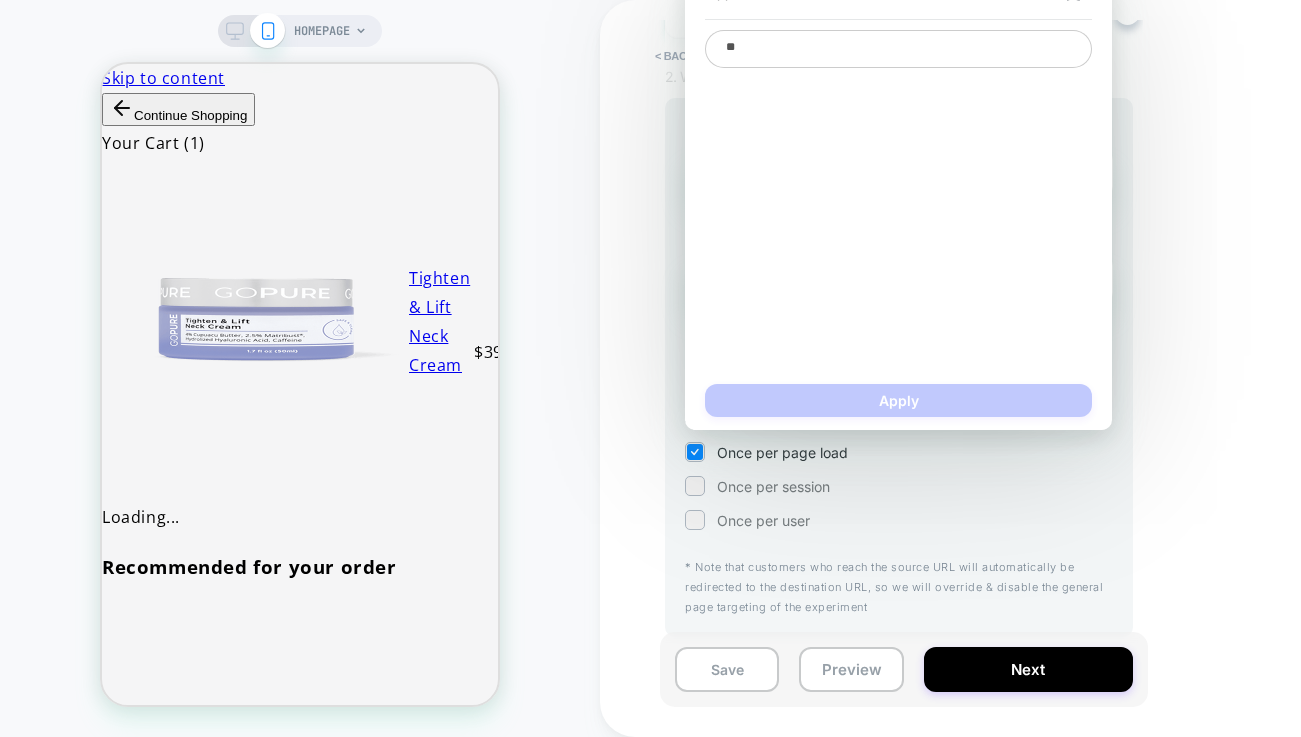 type on "*" 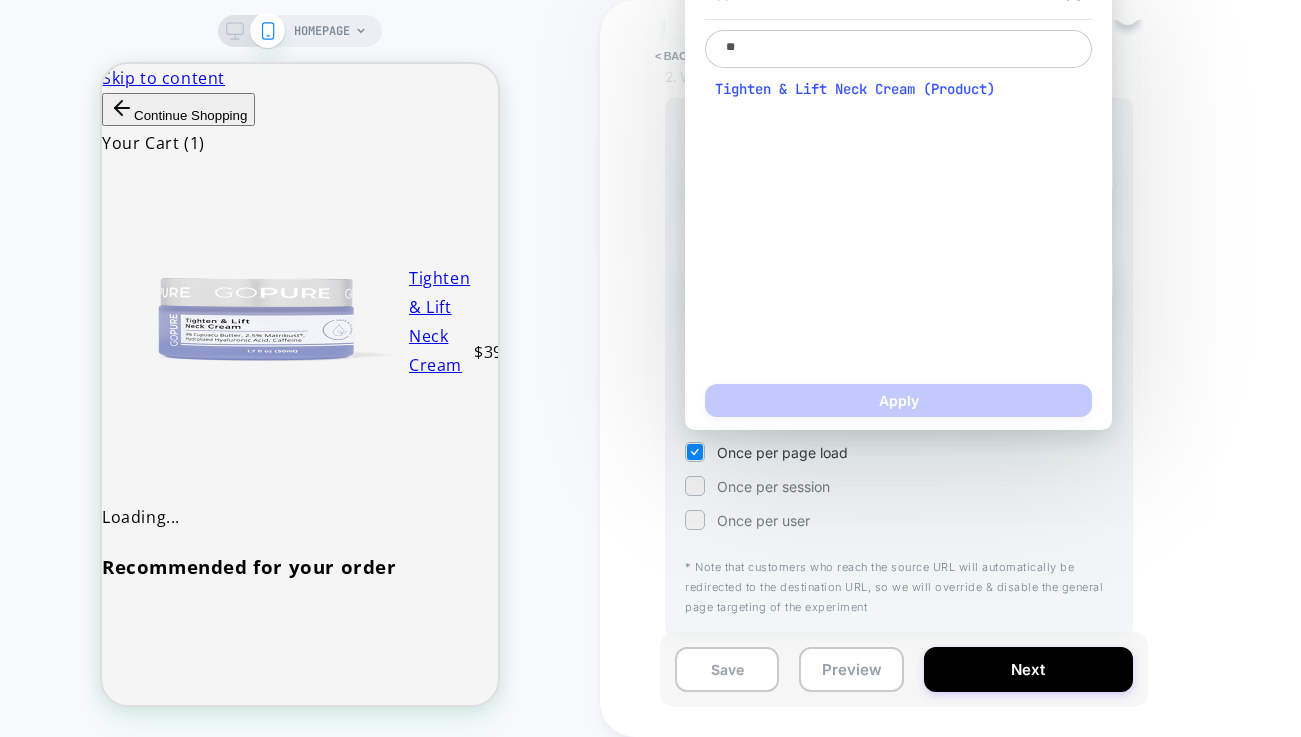 click on "Tighten & Lift Neck Cream (Product)" at bounding box center [898, 89] 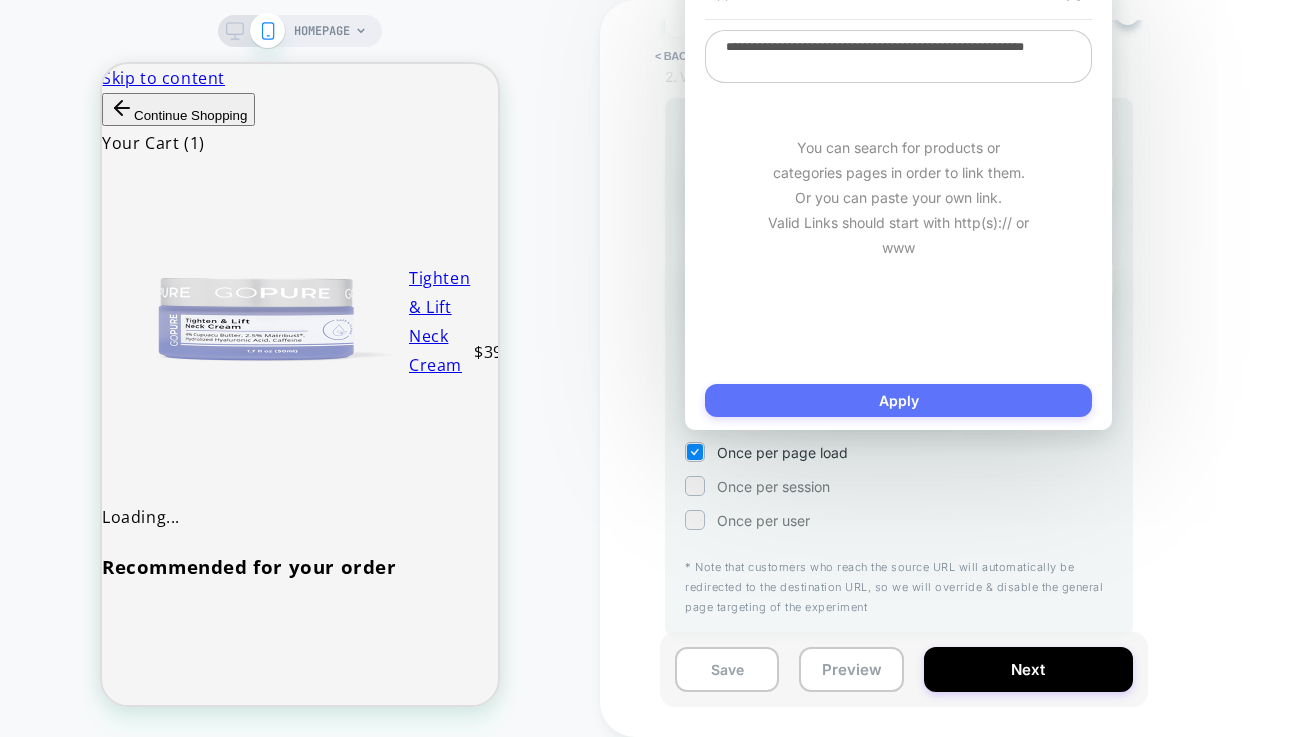 click on "Apply" at bounding box center (898, 400) 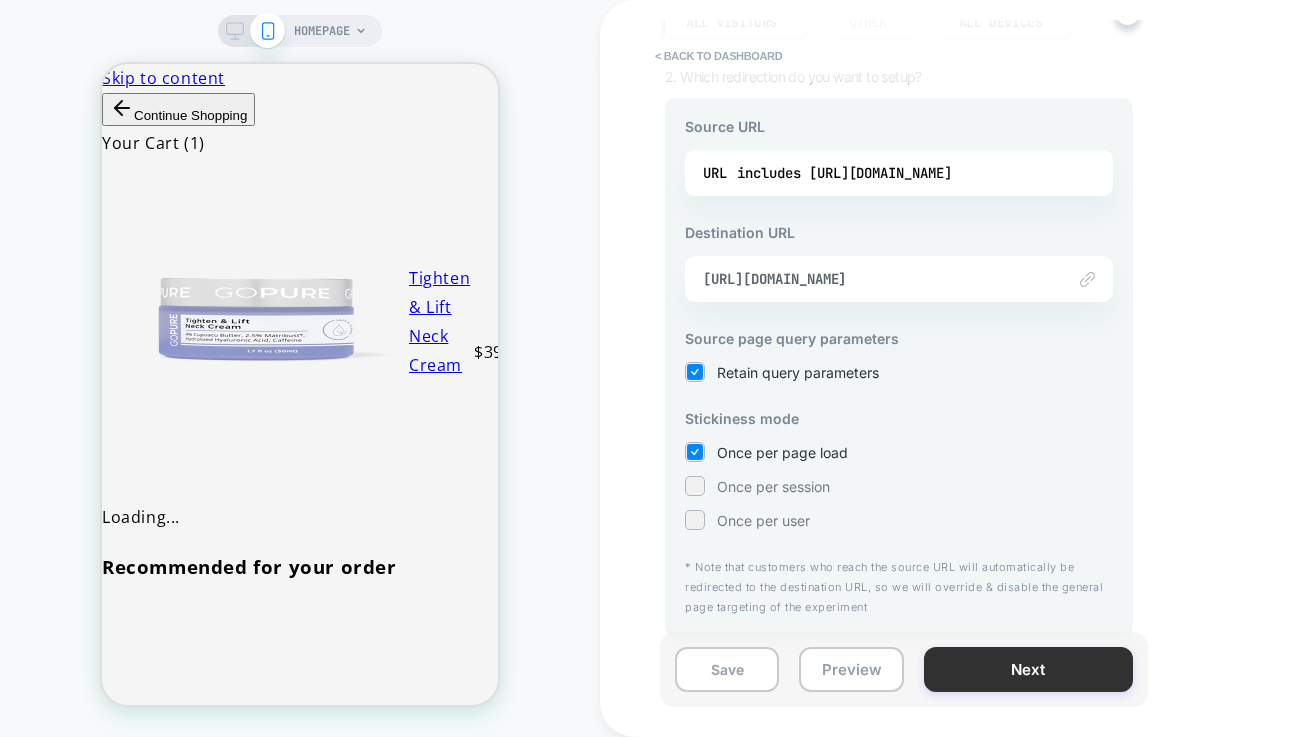 click on "Next" at bounding box center (1028, 669) 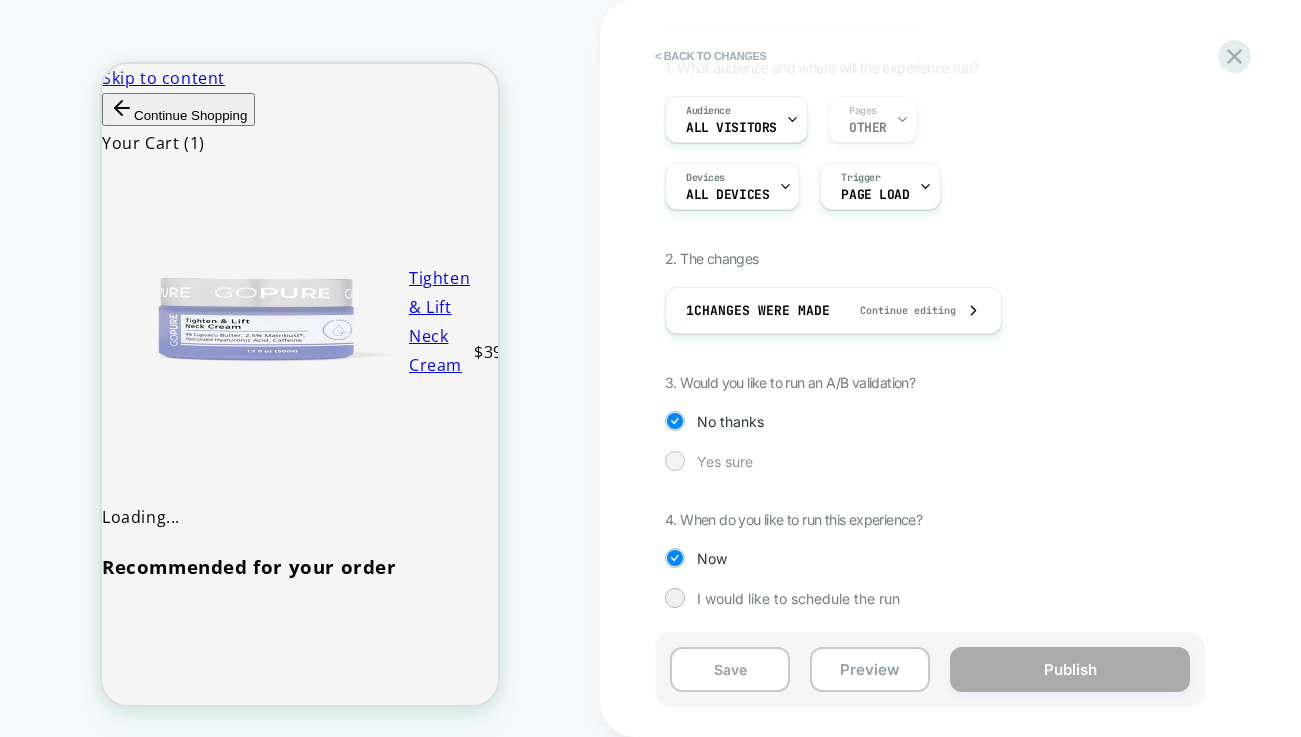 click on "Yes sure" at bounding box center [930, 461] 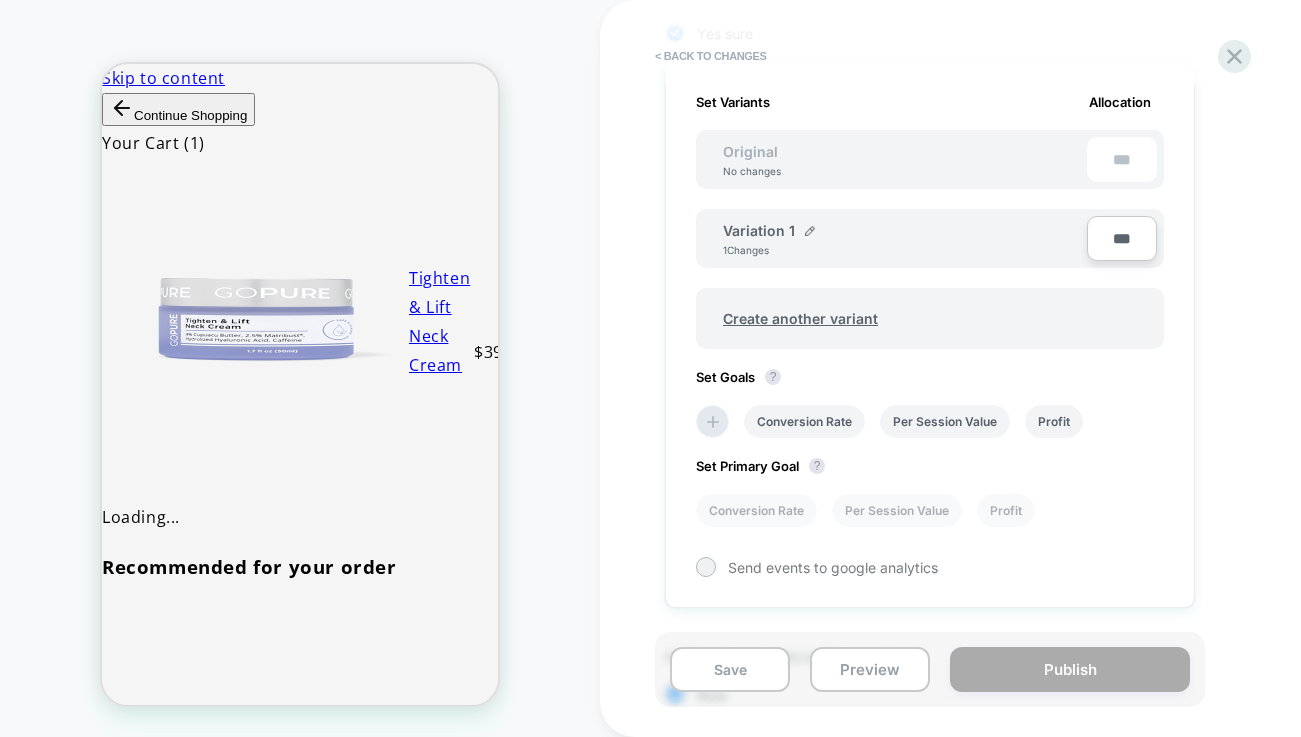 scroll, scrollTop: 509, scrollLeft: 0, axis: vertical 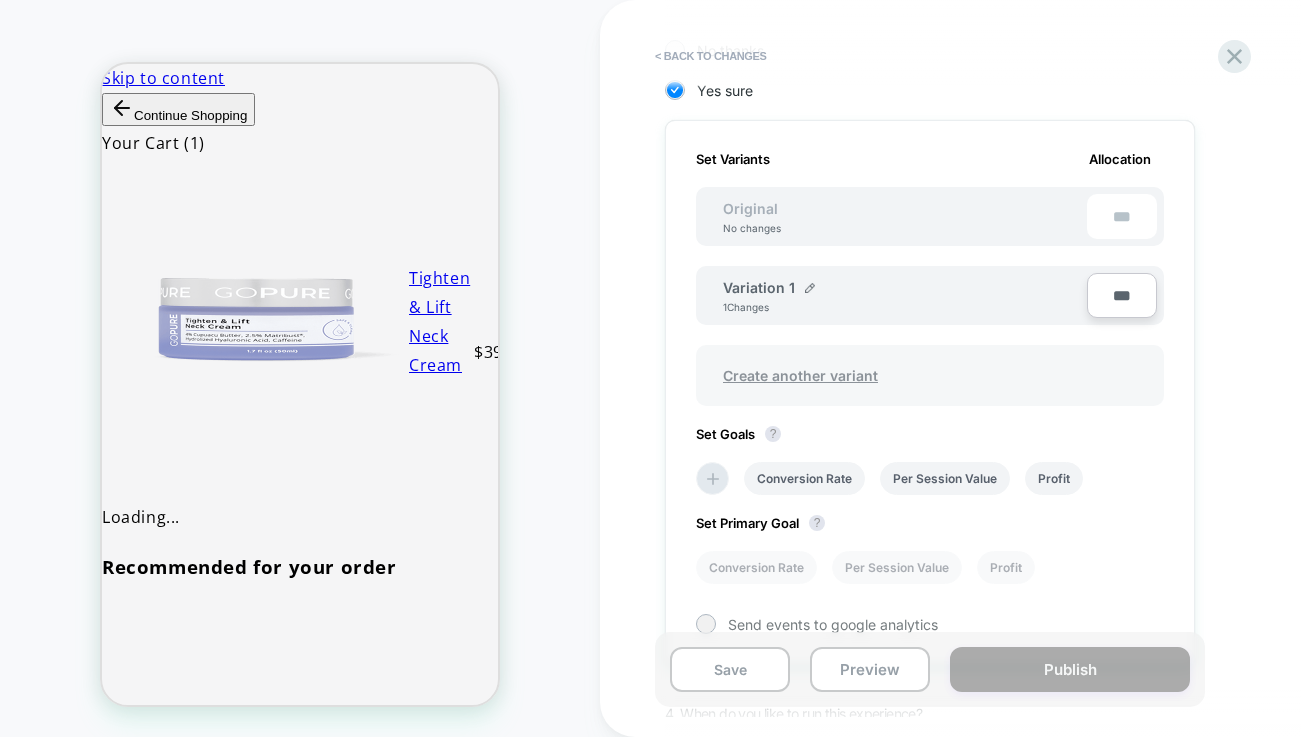 click on "Create another variant" at bounding box center (800, 375) 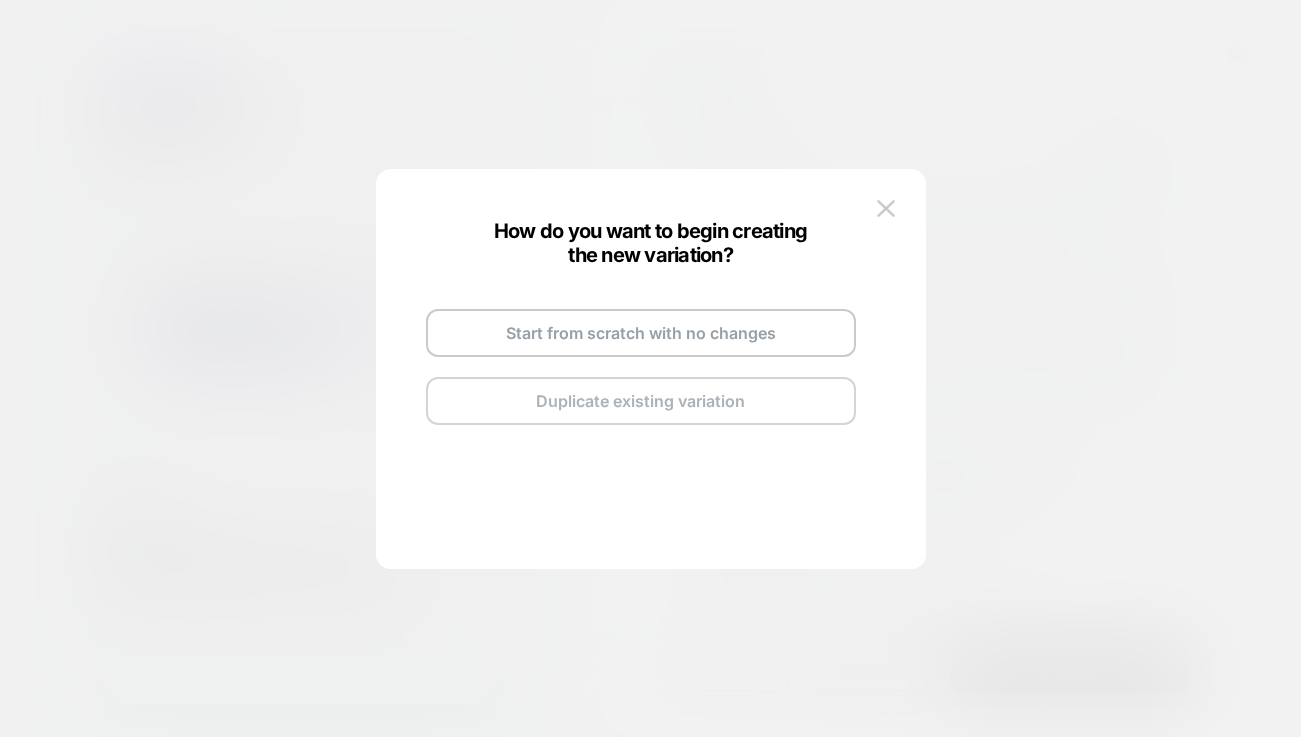 click on "Duplicate existing variation" at bounding box center [641, 401] 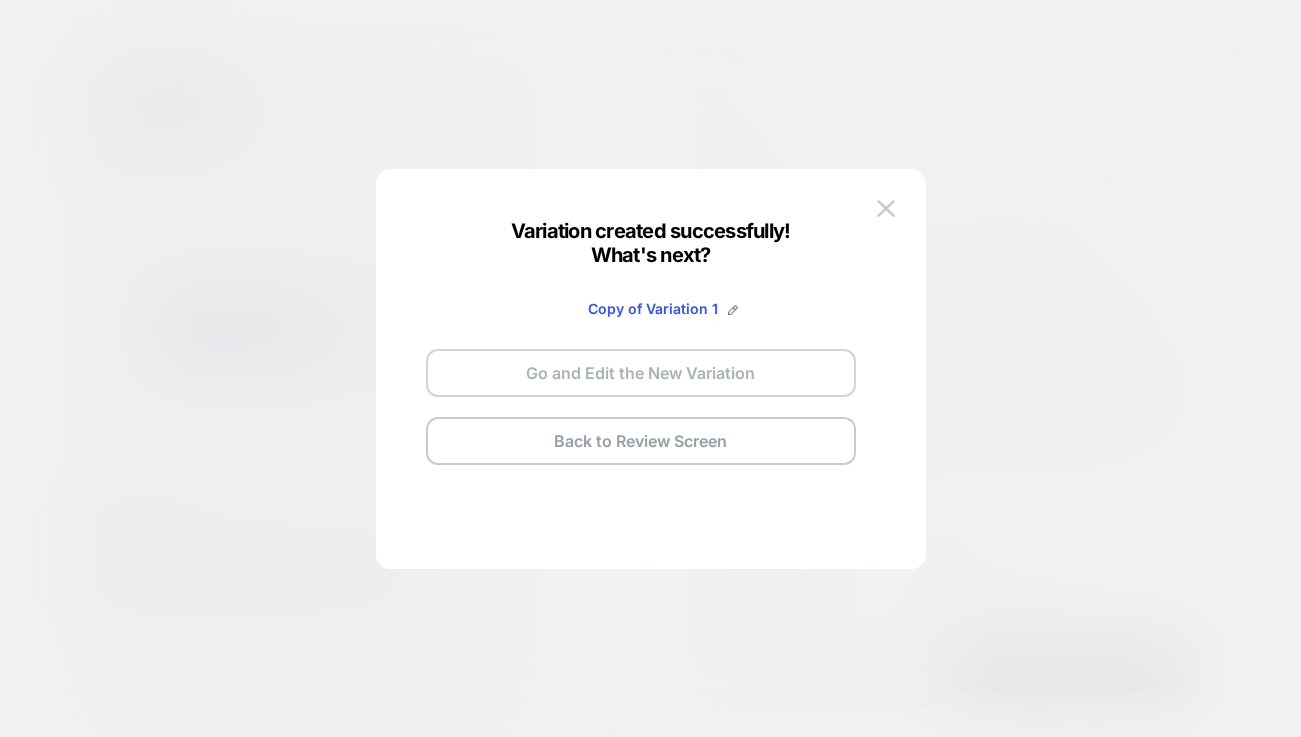 click on "Go and Edit the New Variation" at bounding box center [641, 373] 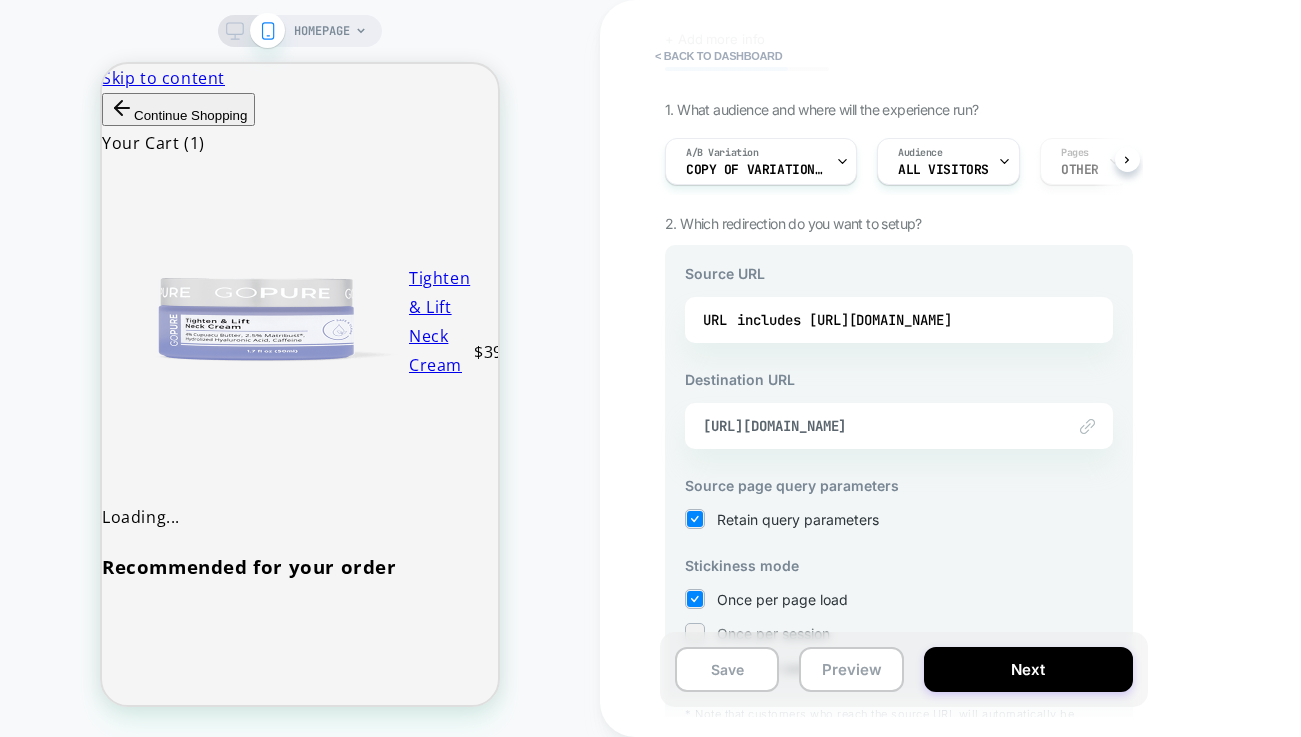 scroll, scrollTop: 93, scrollLeft: 0, axis: vertical 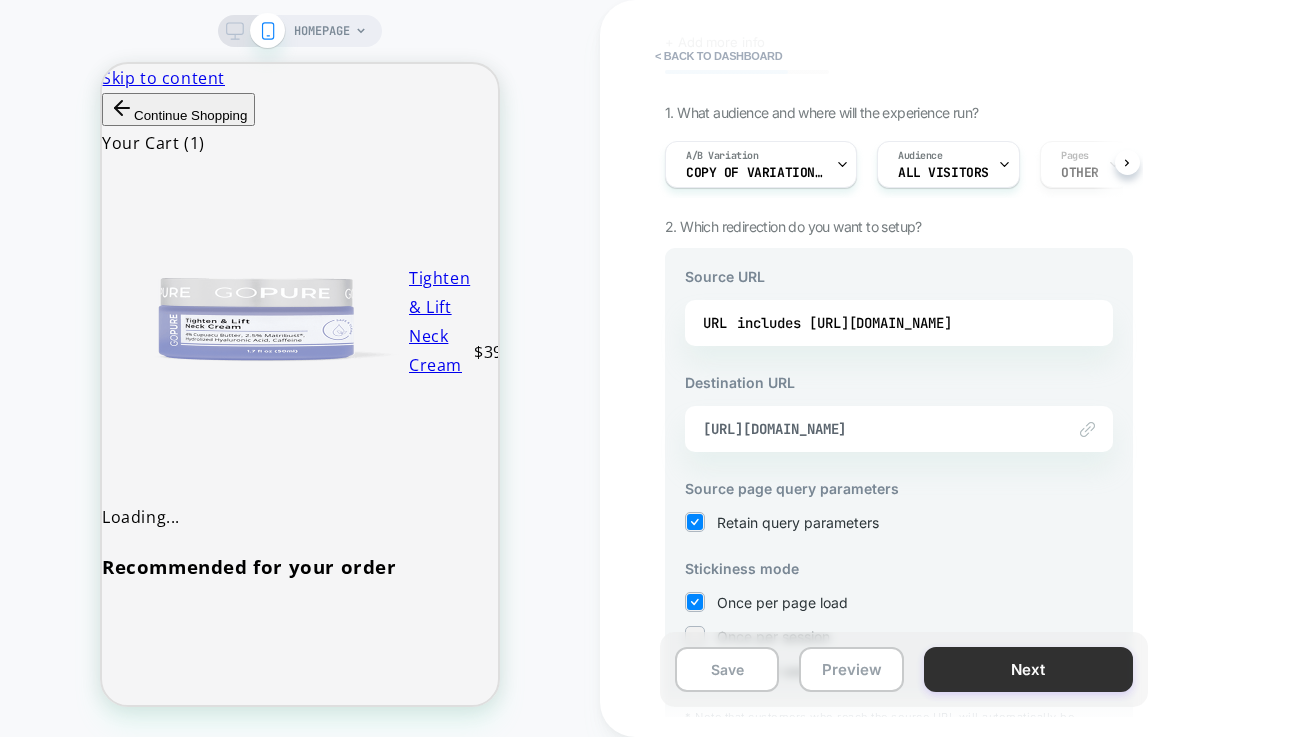 click on "Next" at bounding box center (1028, 669) 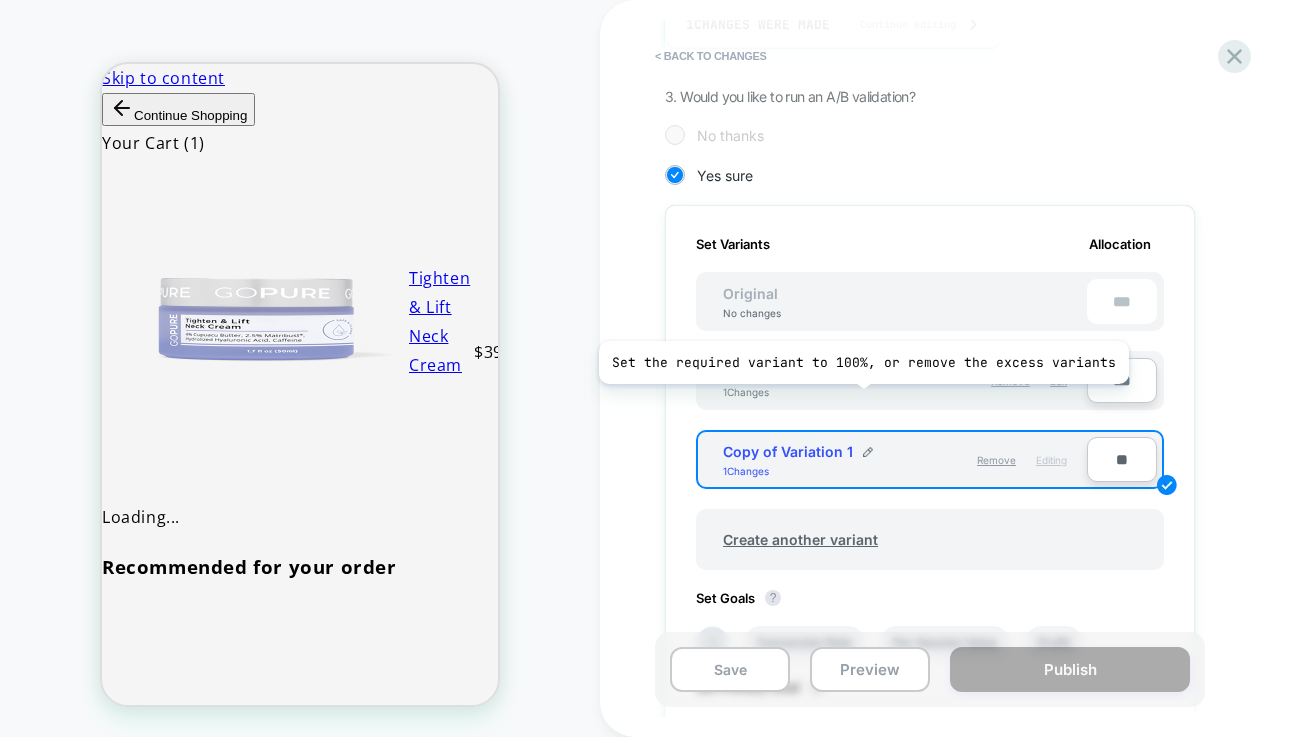 scroll, scrollTop: 453, scrollLeft: 0, axis: vertical 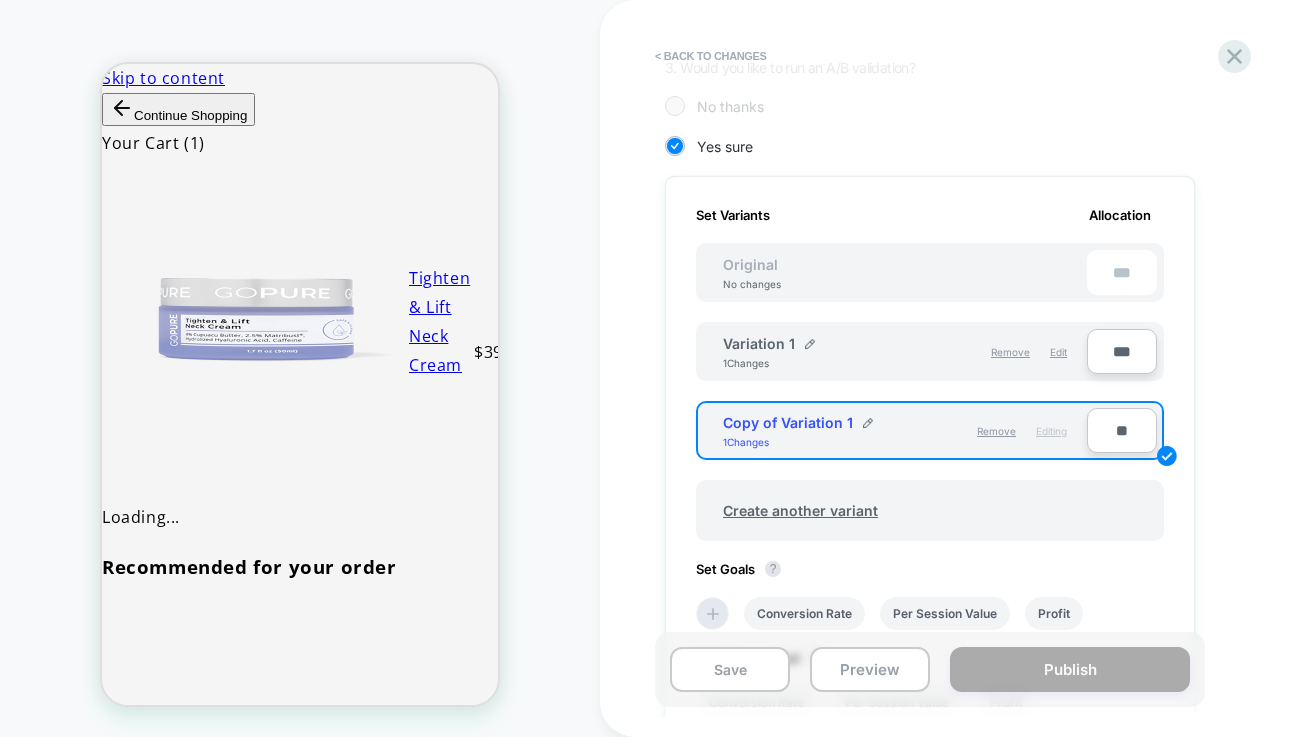 click on "Copy of Variation 1 1  Changes" at bounding box center [814, 431] 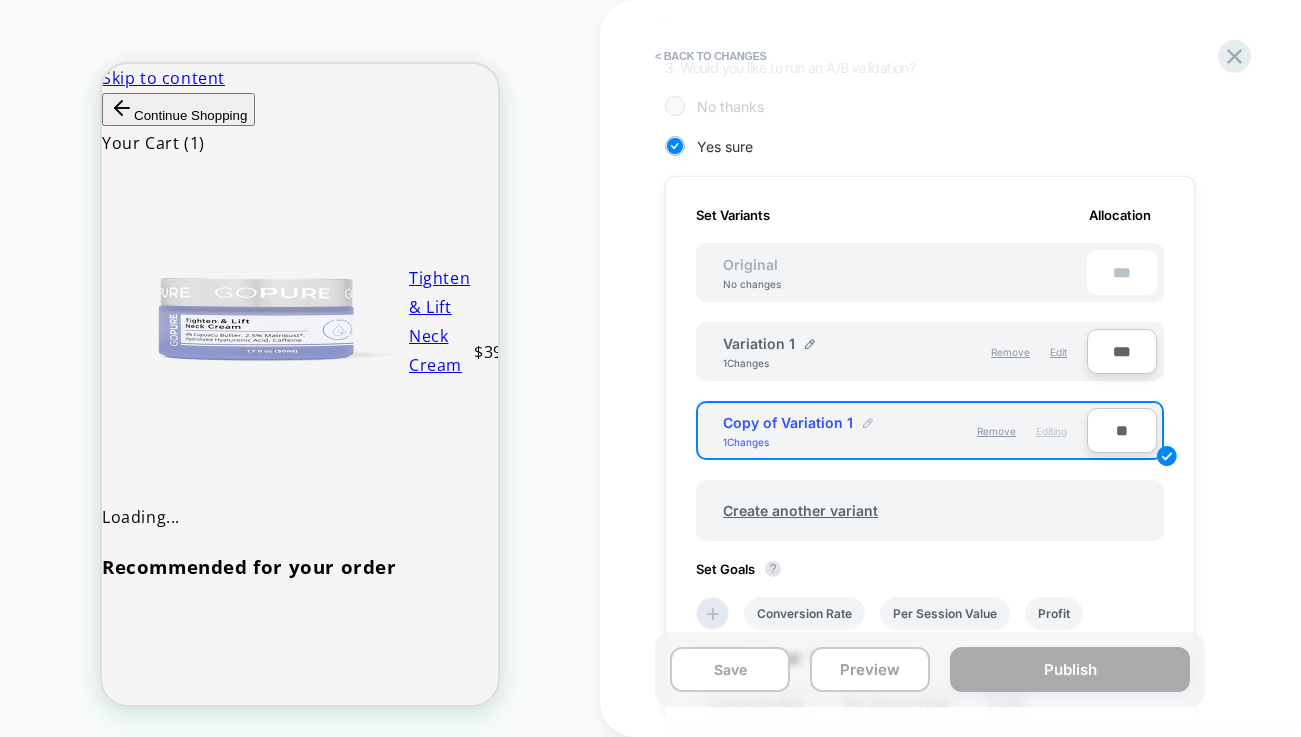 click at bounding box center [868, 423] 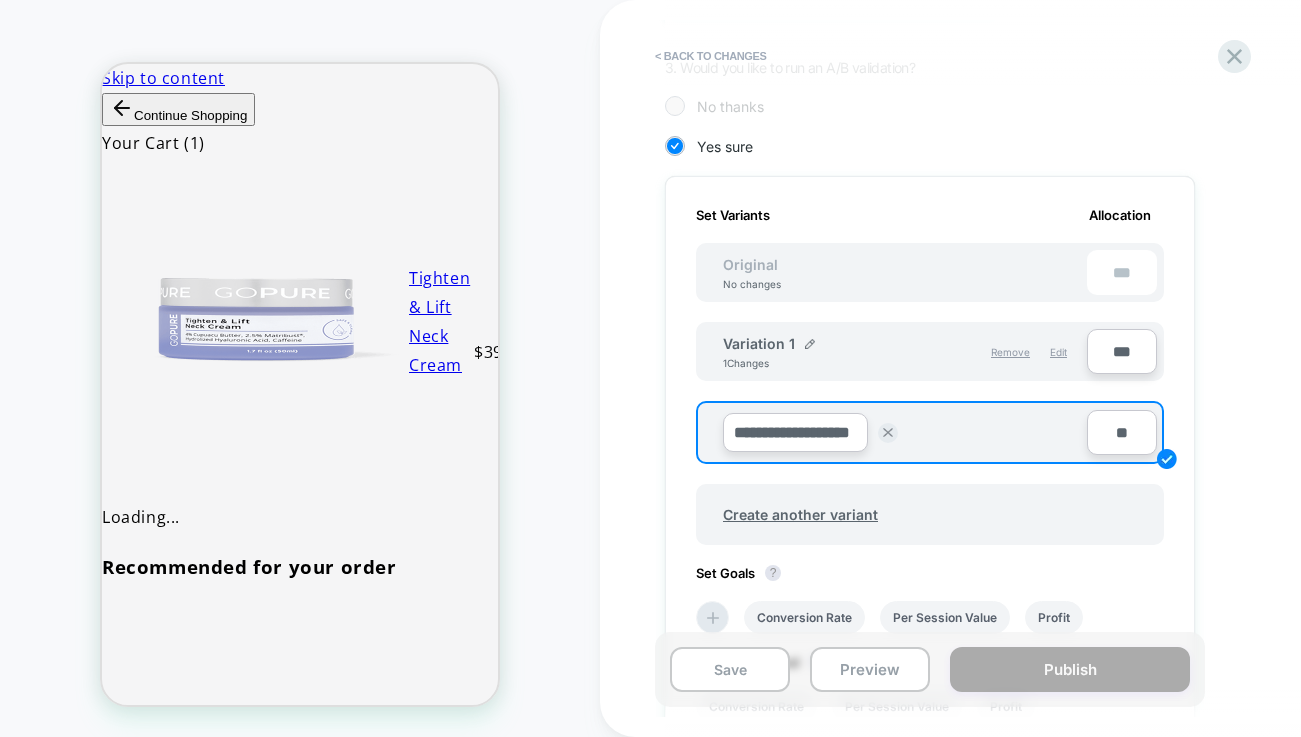 click on "**********" at bounding box center (848, 432) 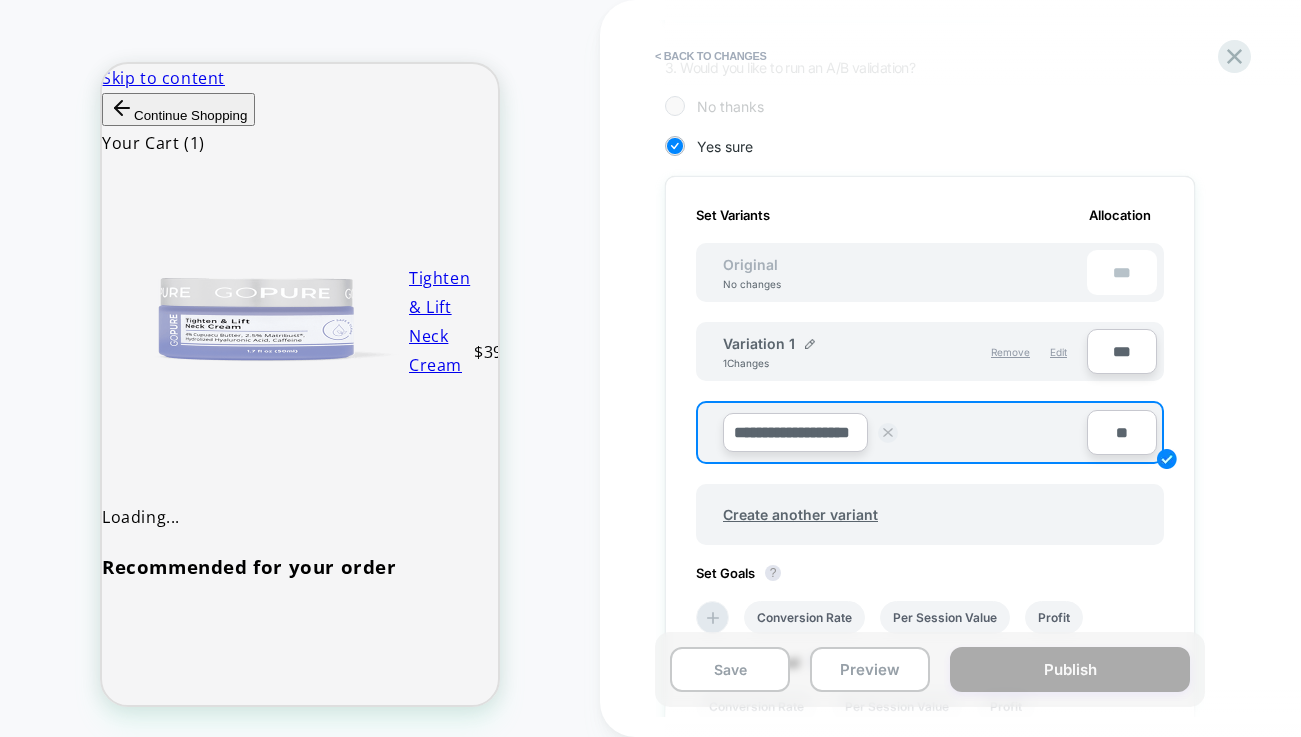 click at bounding box center [888, 433] 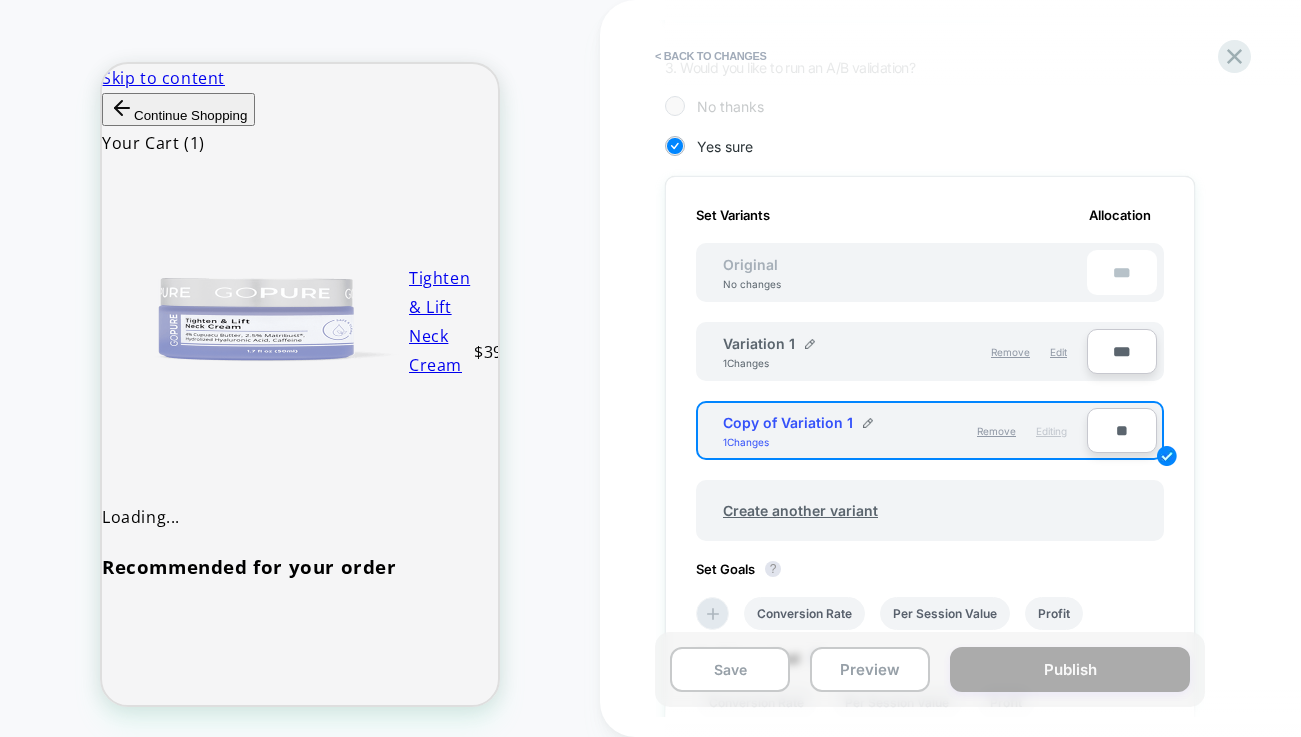 click on "Remove Editing" at bounding box center [991, 431] 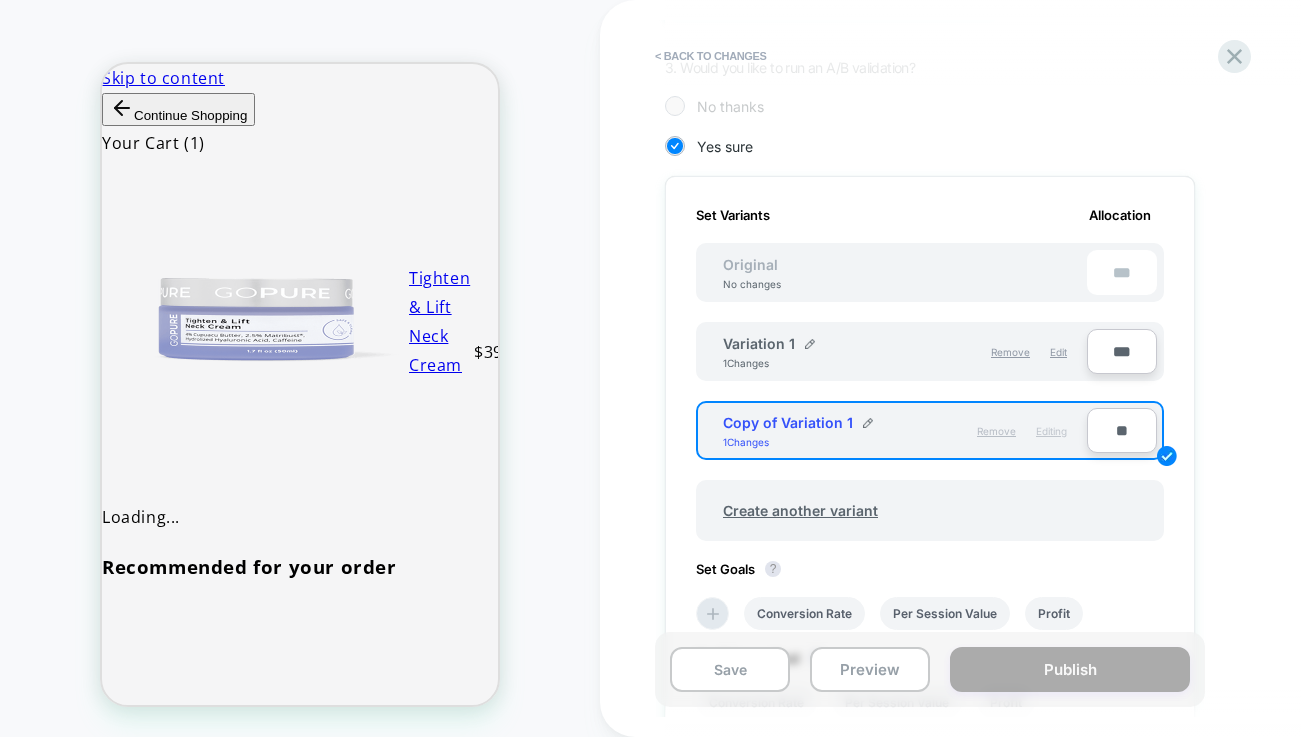 click on "Remove" at bounding box center [996, 431] 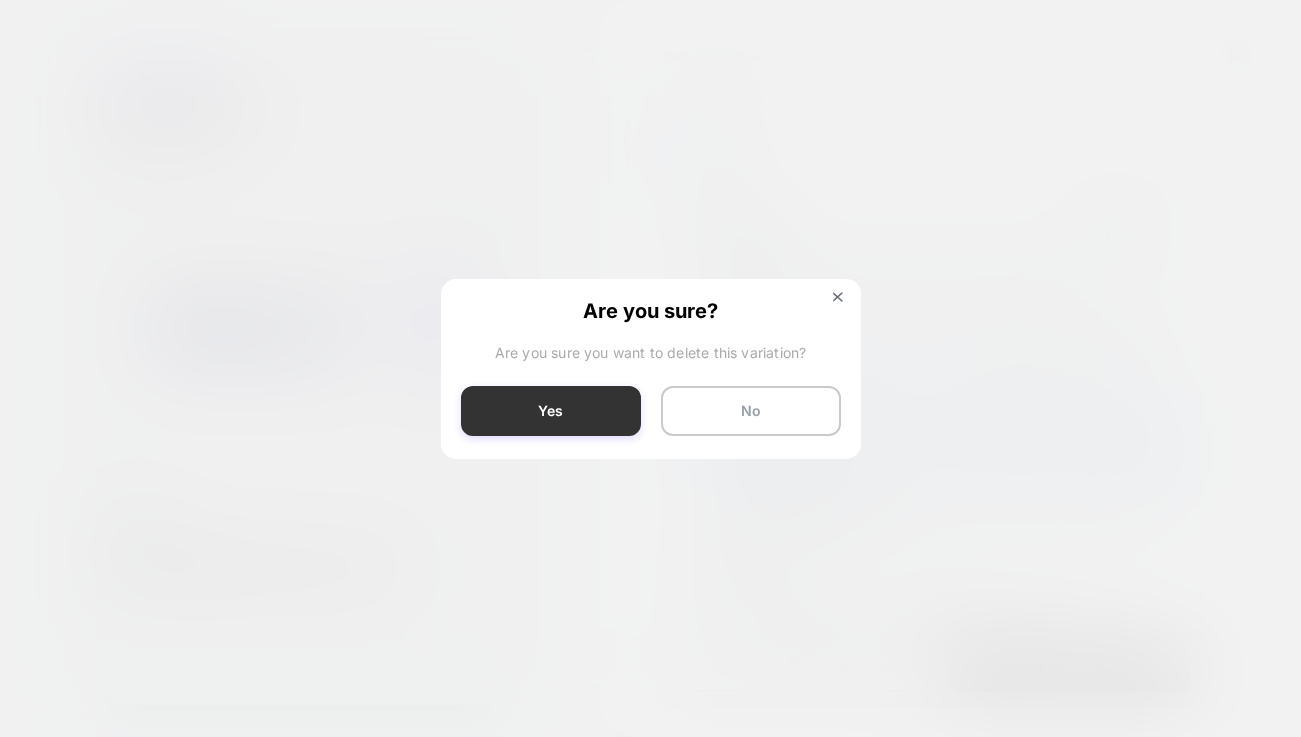 click on "Yes" at bounding box center [551, 411] 